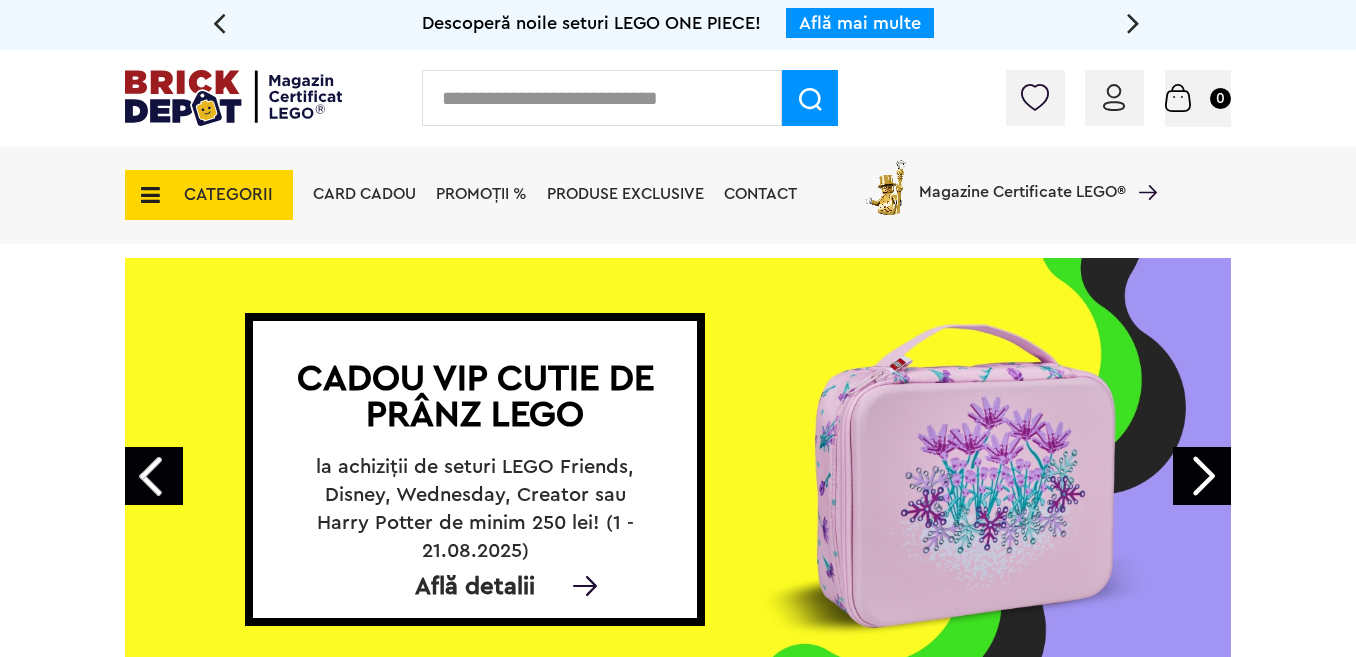 scroll, scrollTop: 0, scrollLeft: 0, axis: both 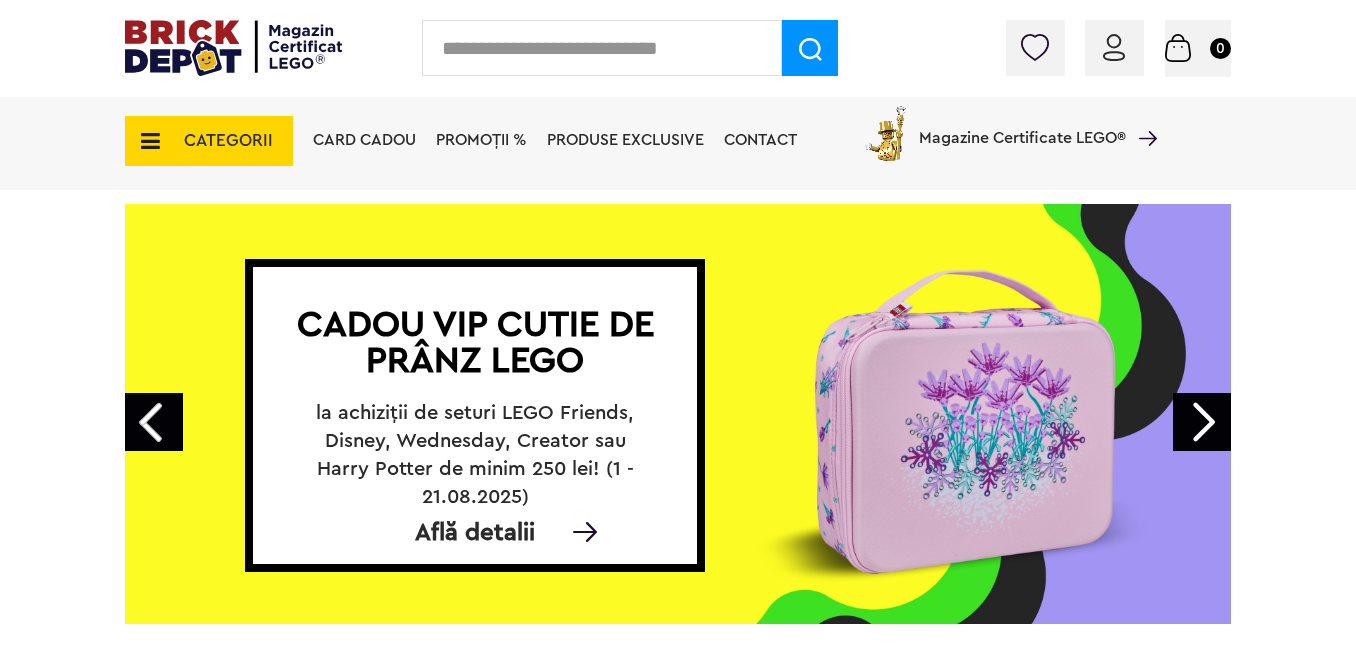 click on "Next" at bounding box center (1202, 422) 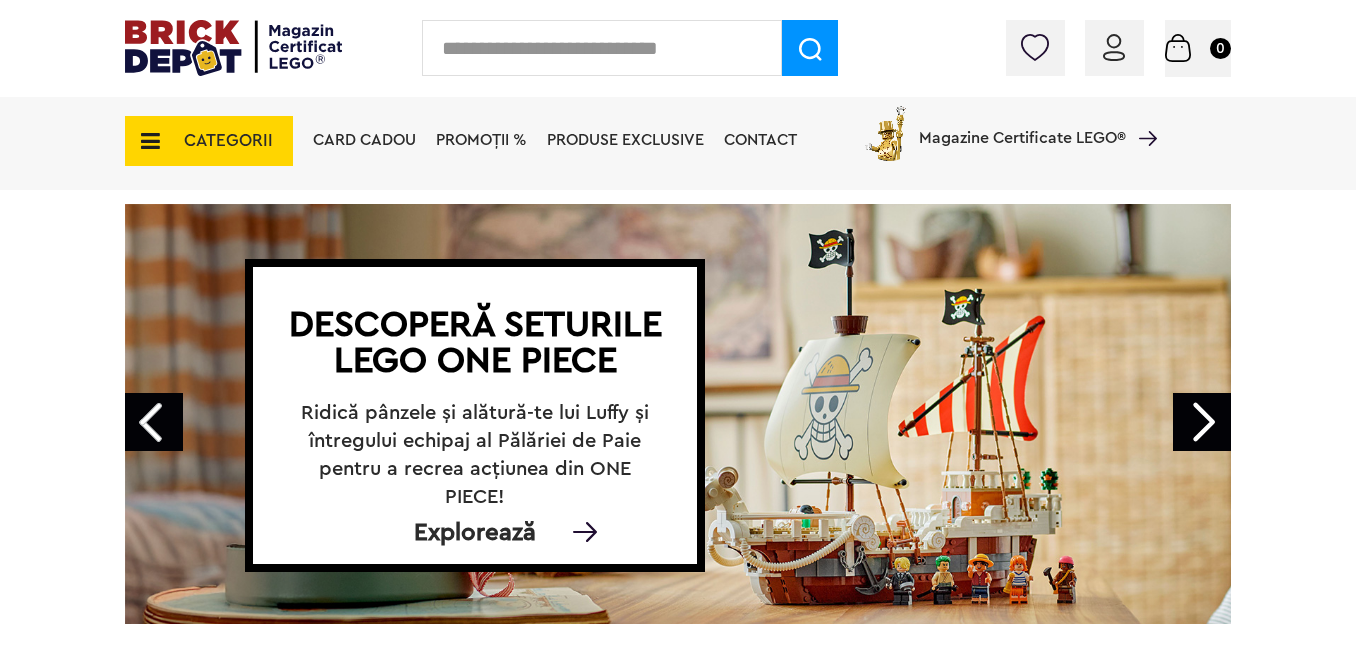 click on "Next" at bounding box center [1202, 422] 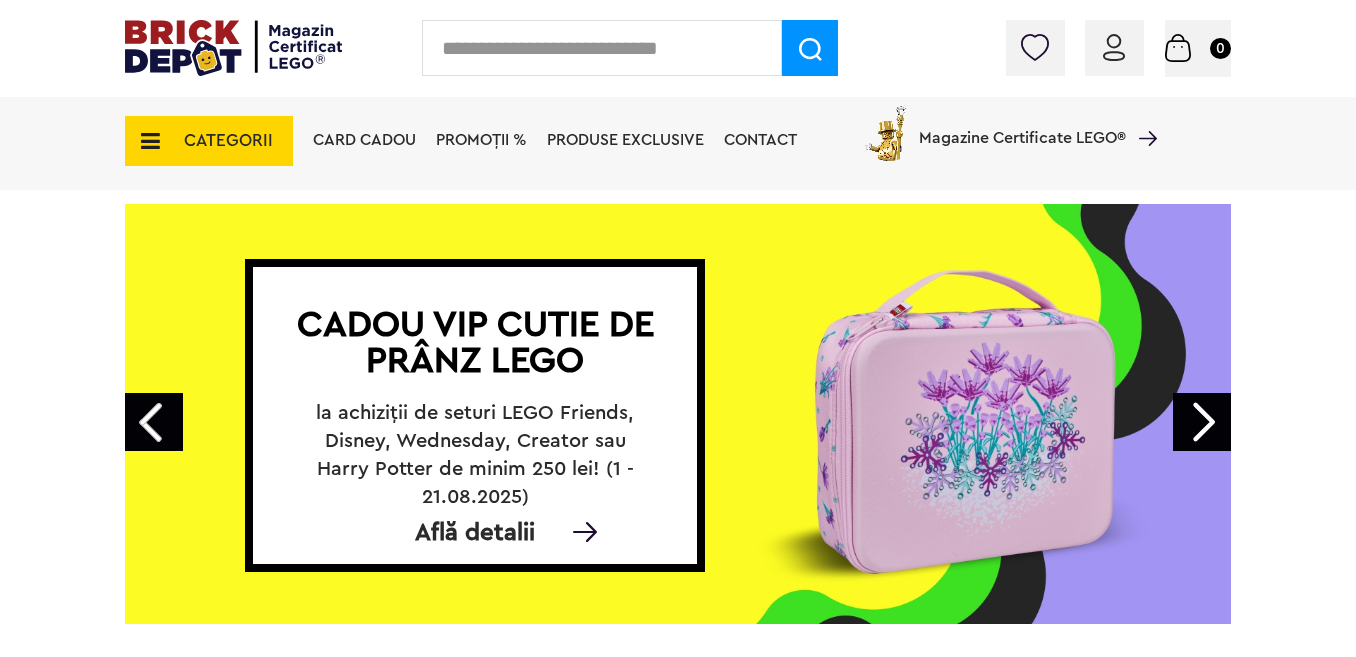 click on "Next" at bounding box center (1202, 422) 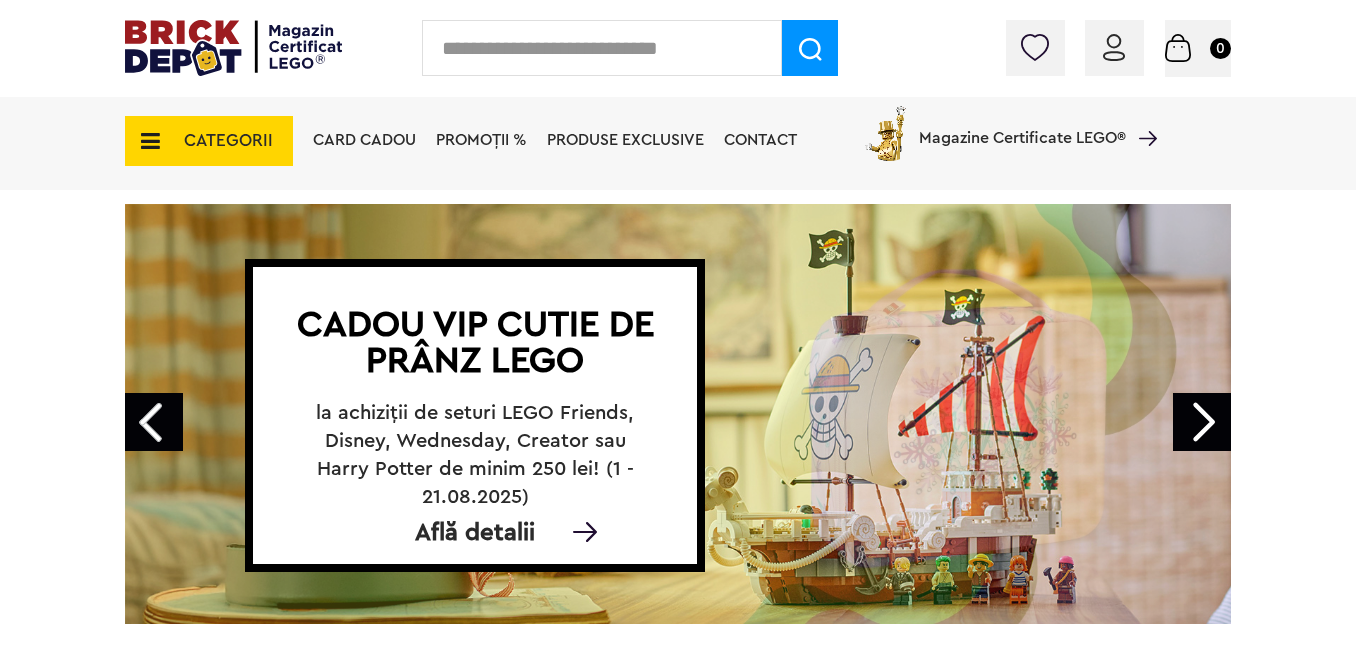 scroll, scrollTop: 0, scrollLeft: 0, axis: both 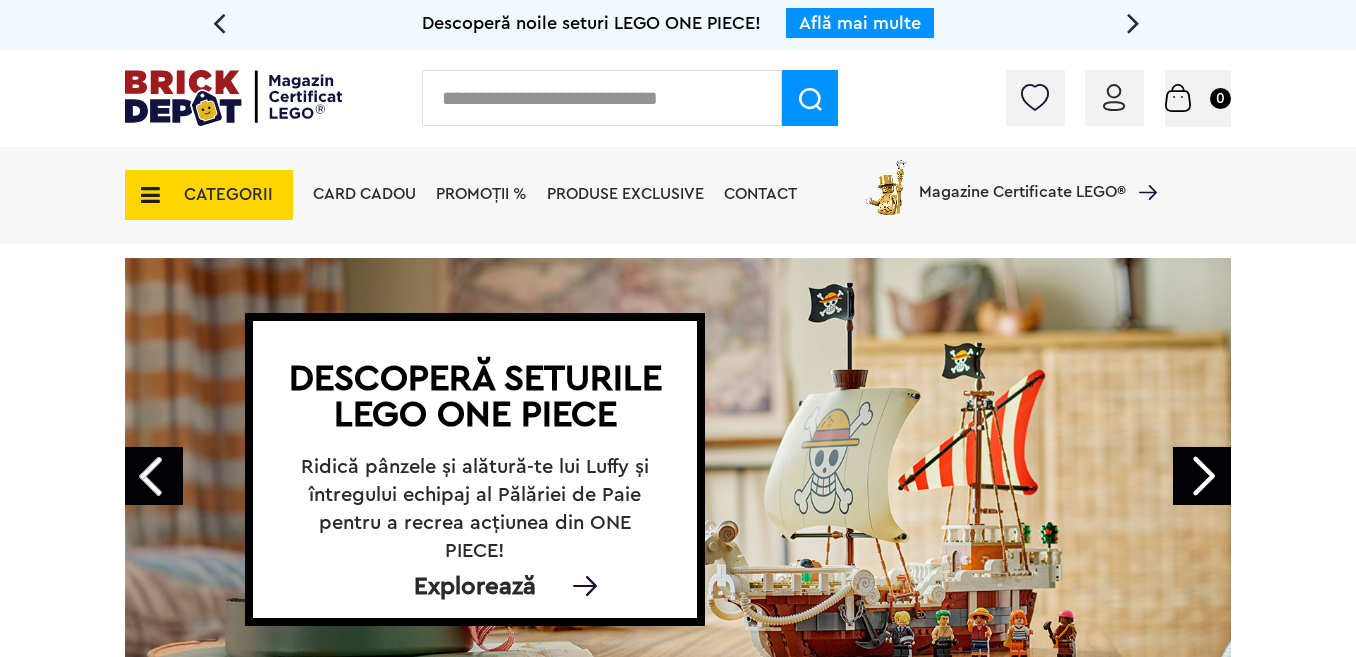 click at bounding box center (1133, 22) 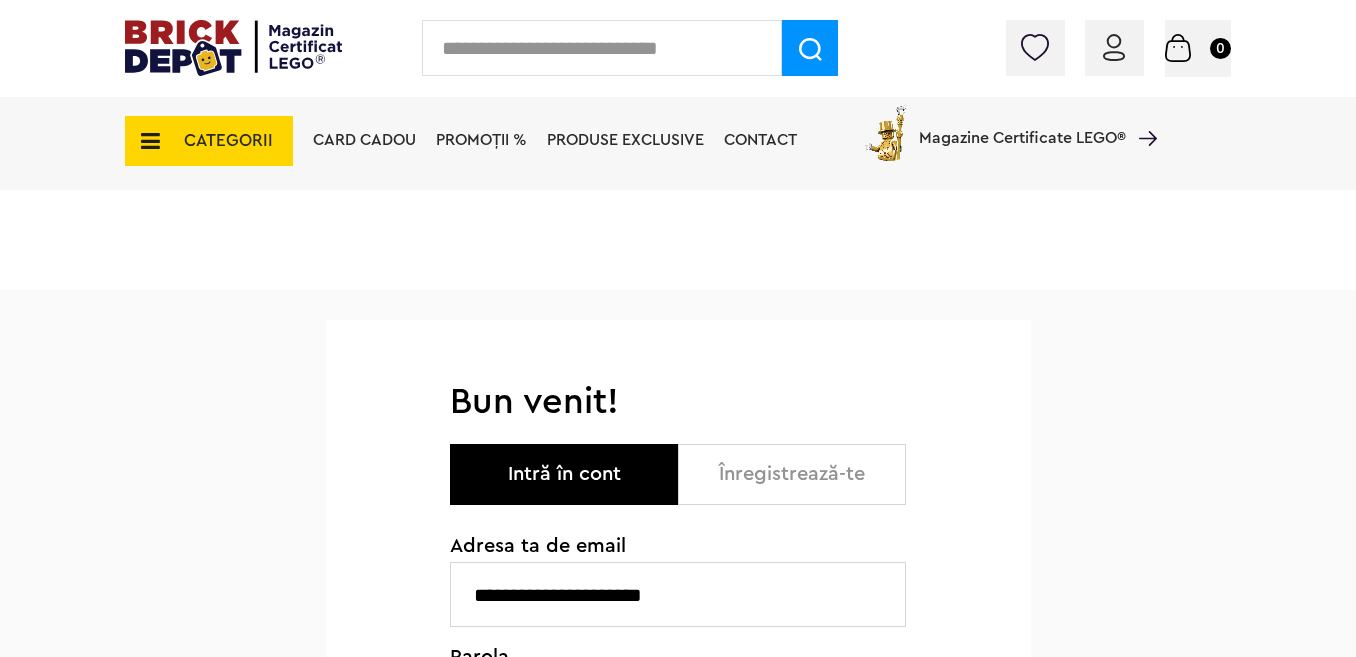 scroll, scrollTop: 300, scrollLeft: 0, axis: vertical 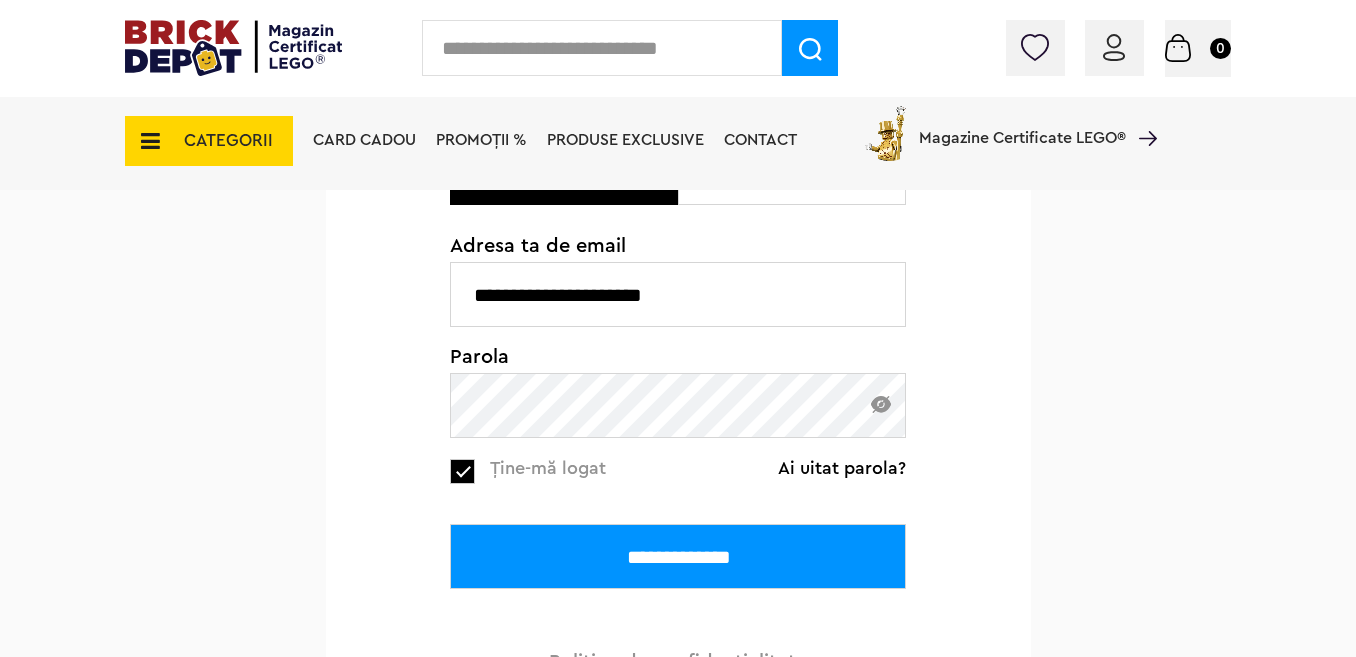 click on "**********" at bounding box center [678, 556] 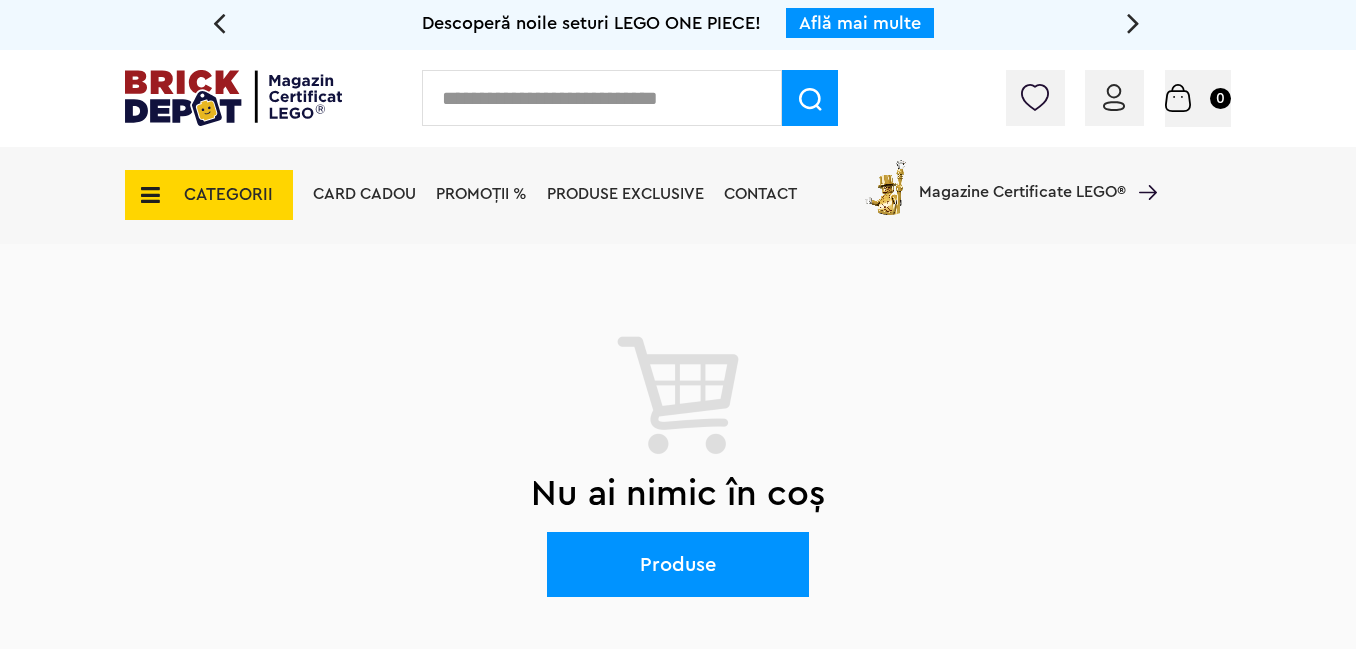 scroll, scrollTop: 0, scrollLeft: 0, axis: both 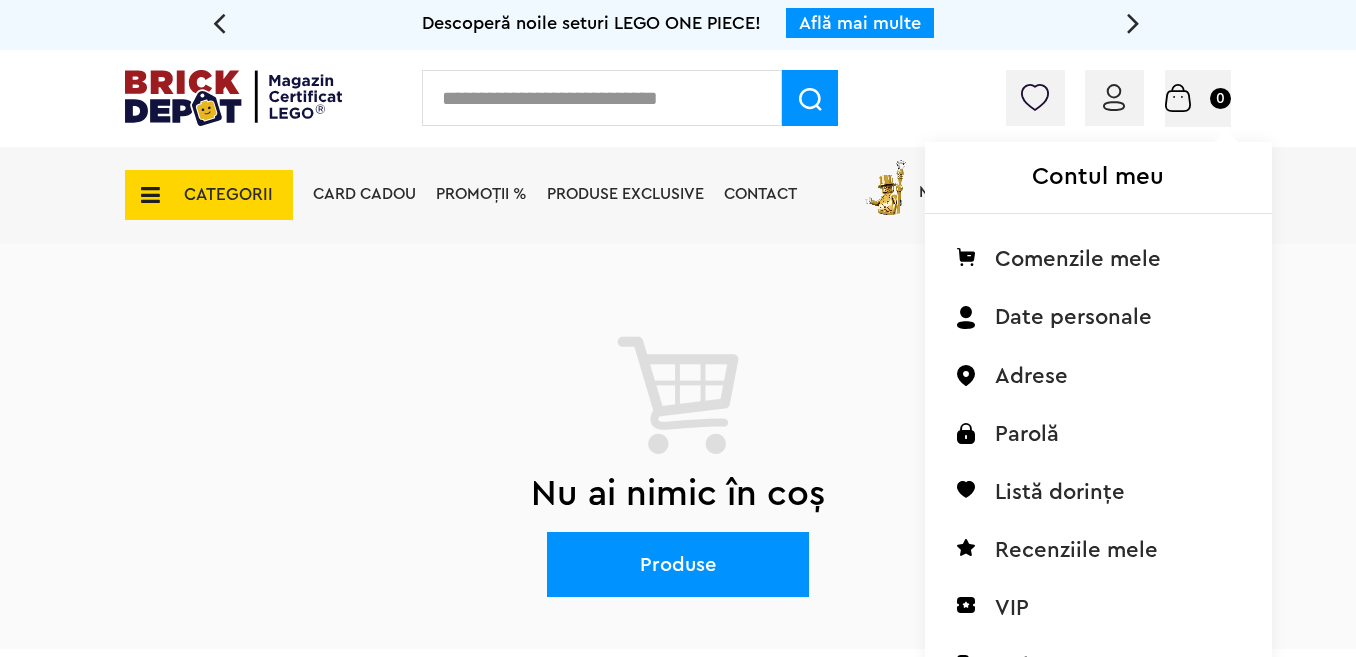 click at bounding box center [1114, 97] 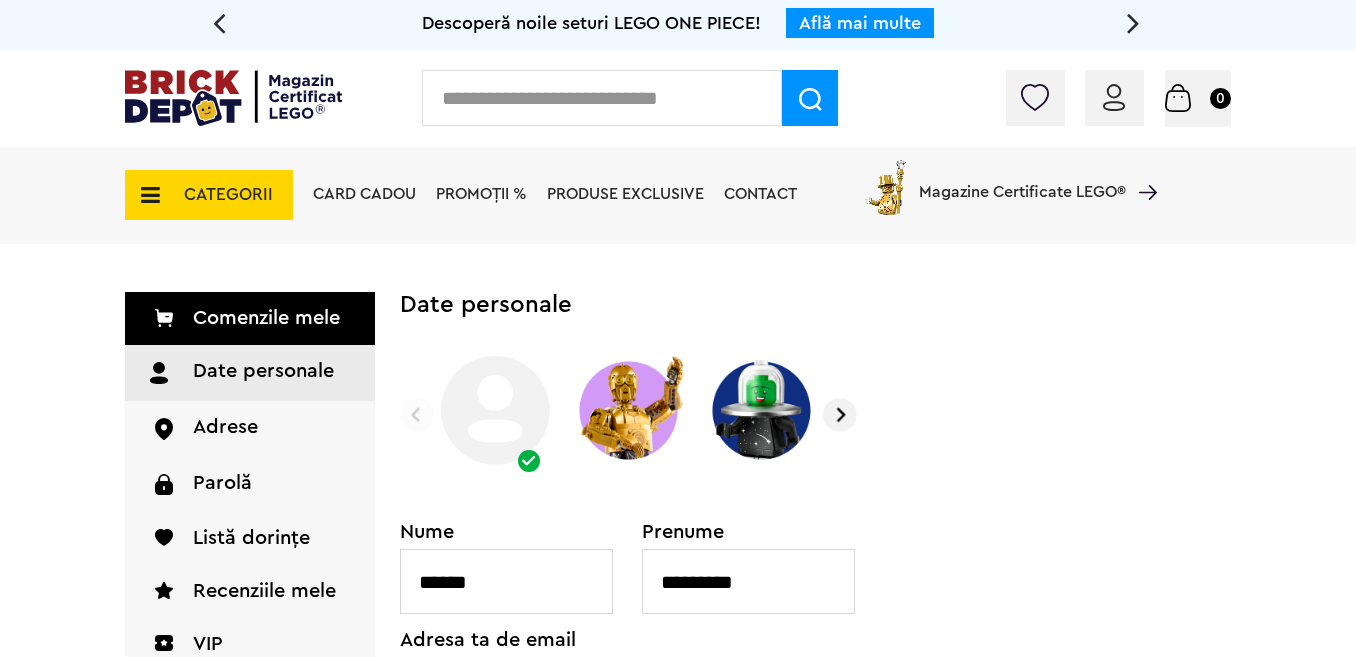scroll, scrollTop: 0, scrollLeft: 0, axis: both 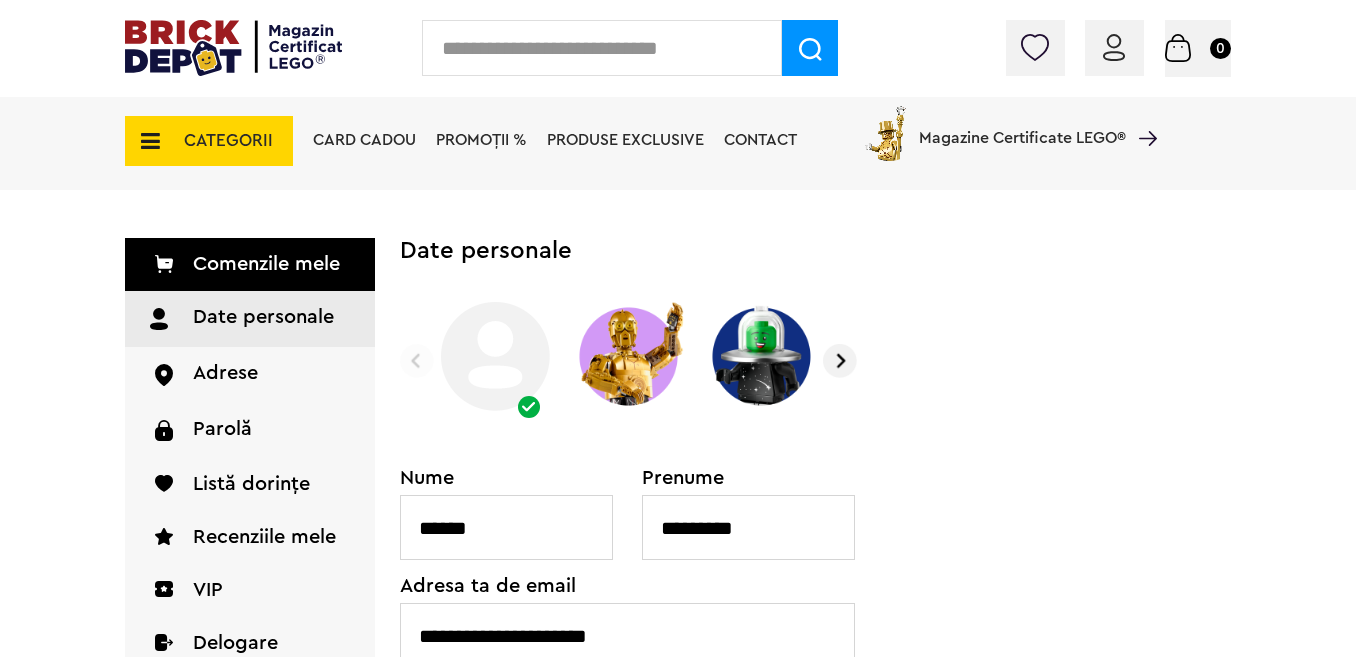 click on "Comenzile mele" at bounding box center [250, 264] 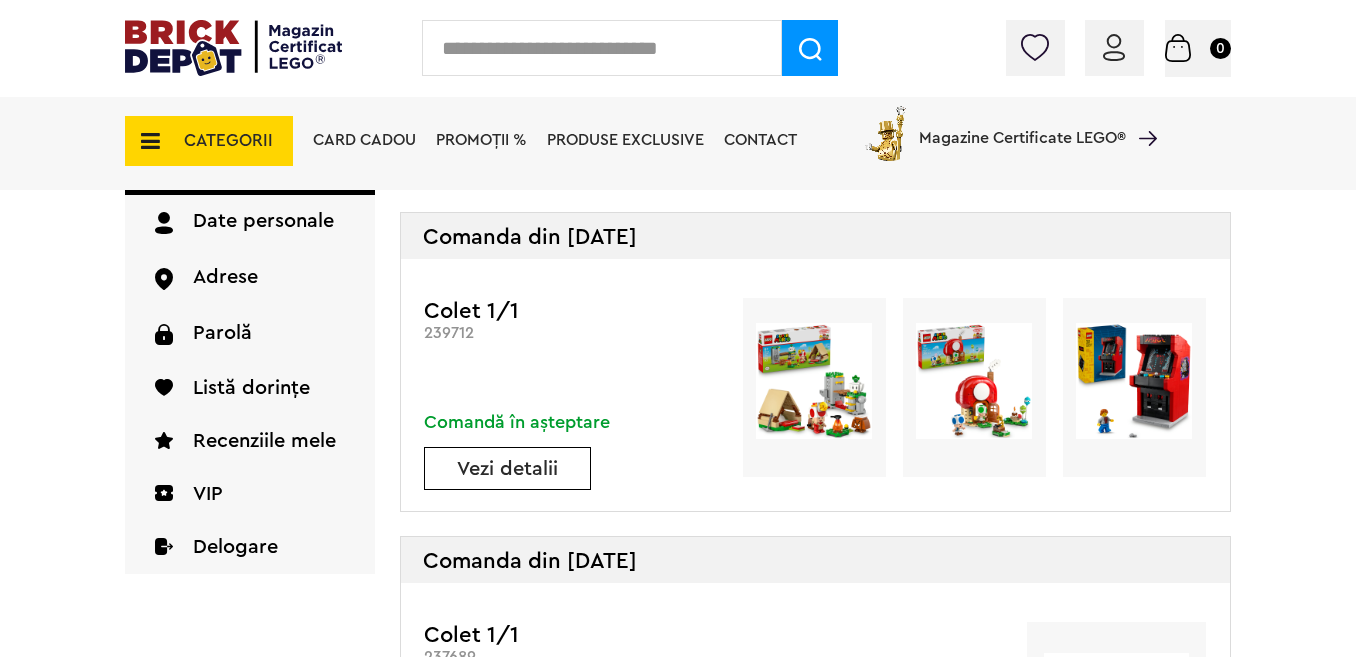 scroll, scrollTop: 200, scrollLeft: 0, axis: vertical 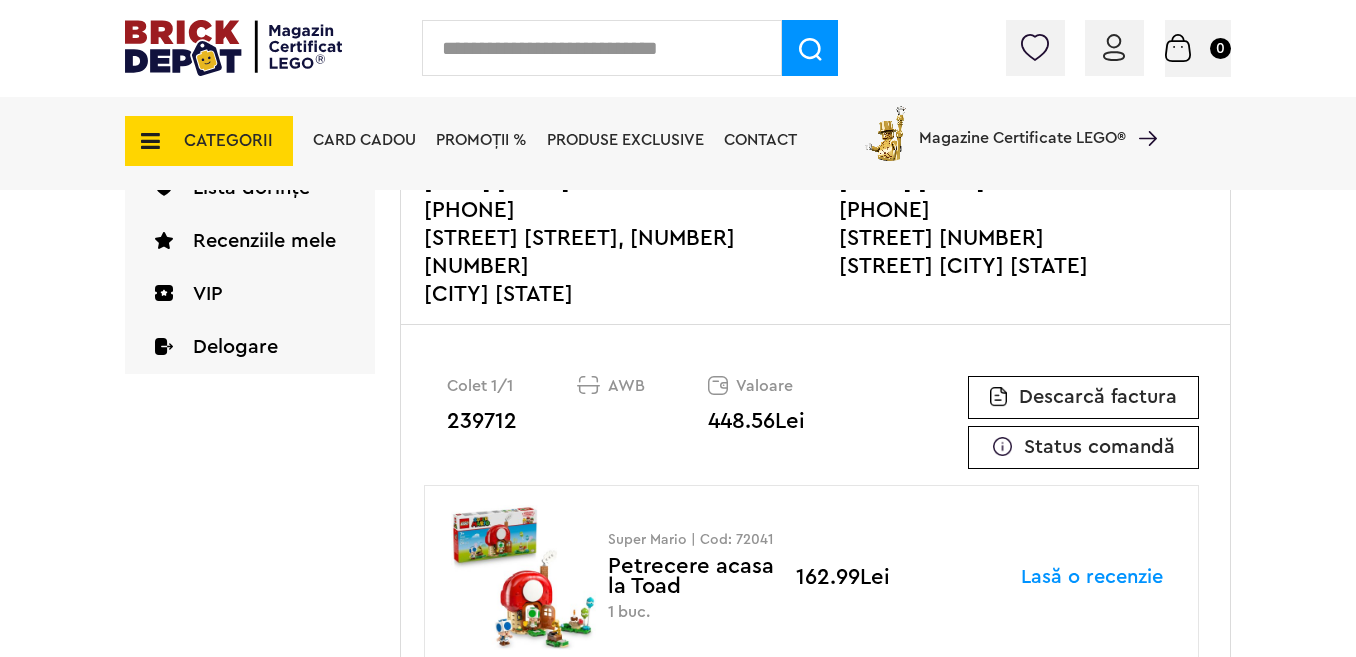 click on "Status comandă" at bounding box center [1083, 447] 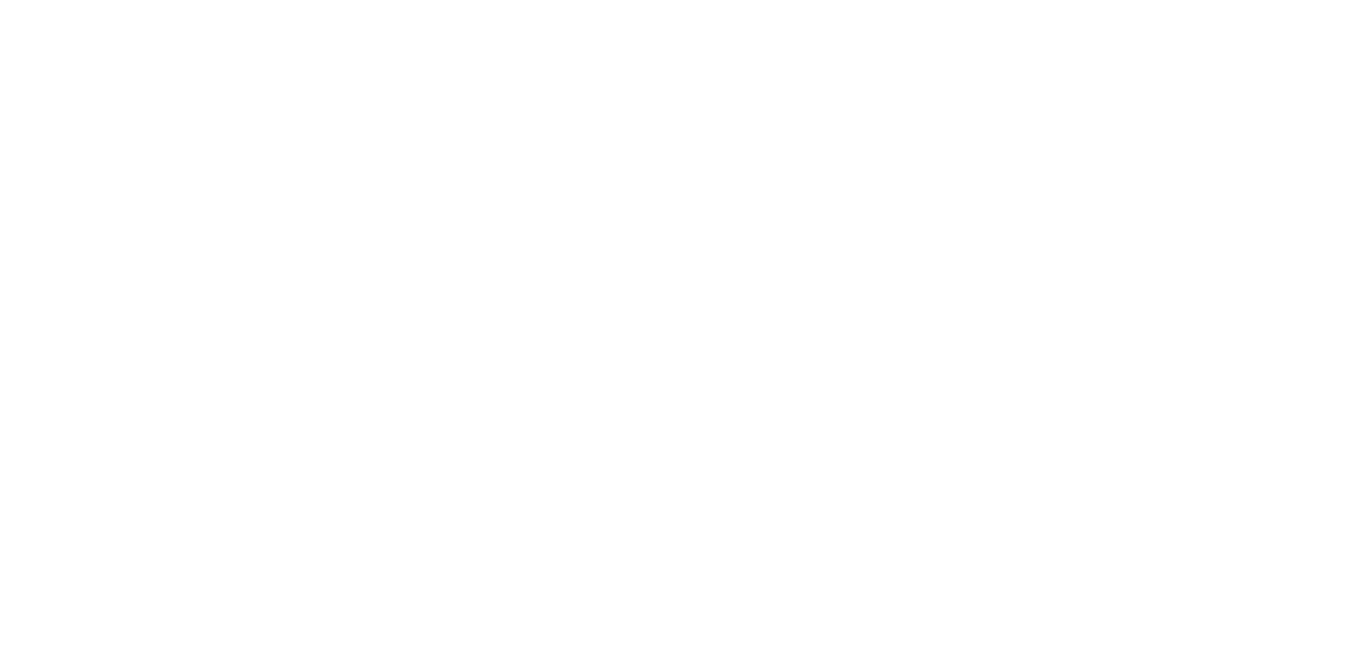 scroll, scrollTop: 0, scrollLeft: 0, axis: both 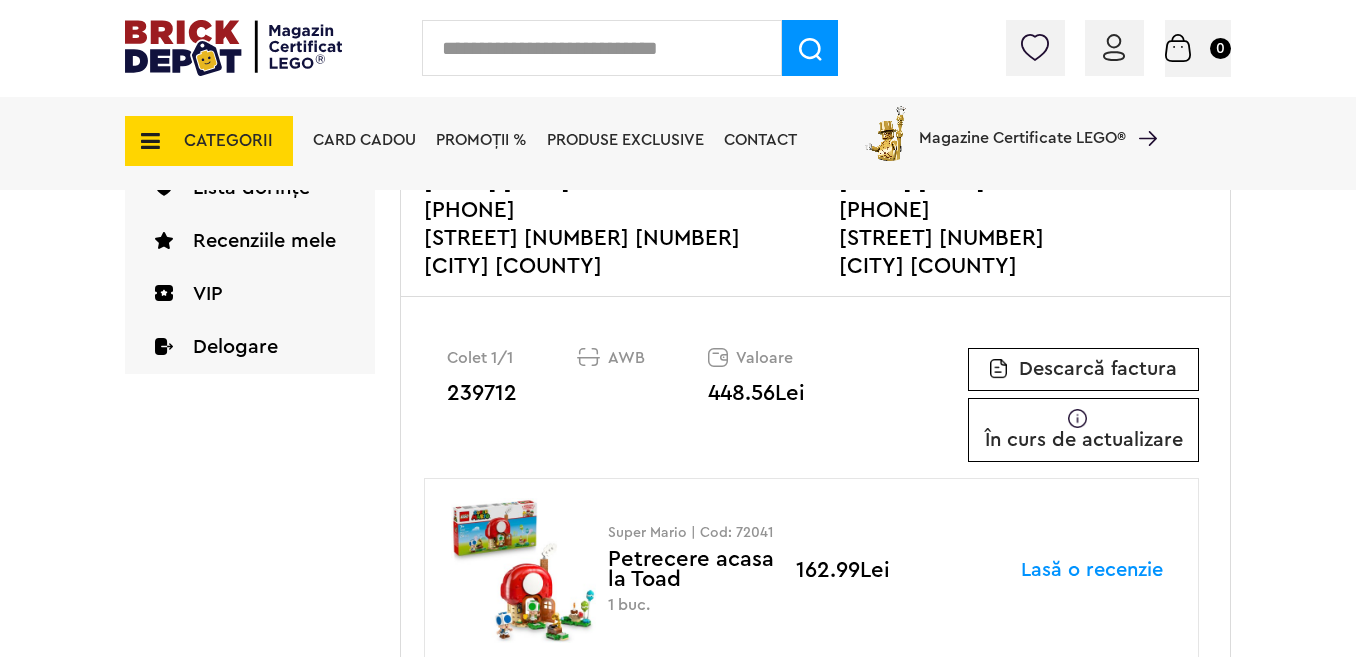 click at bounding box center (1077, 418) 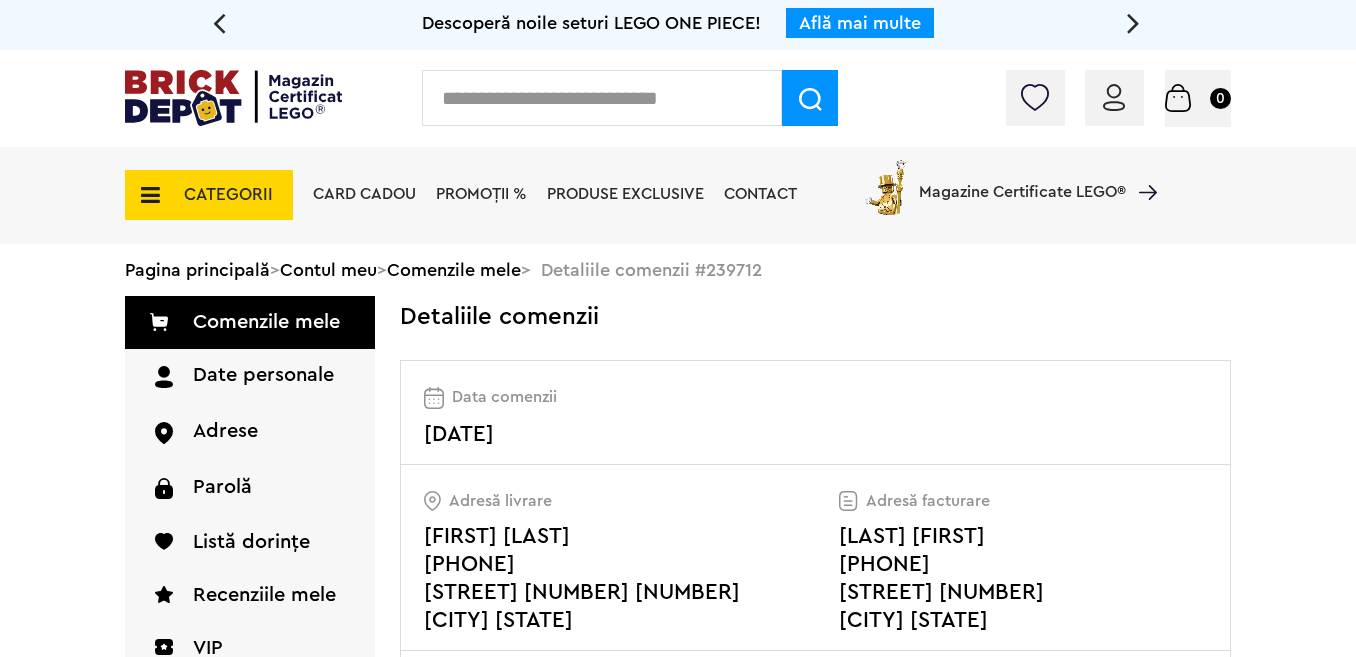 scroll, scrollTop: 450, scrollLeft: 0, axis: vertical 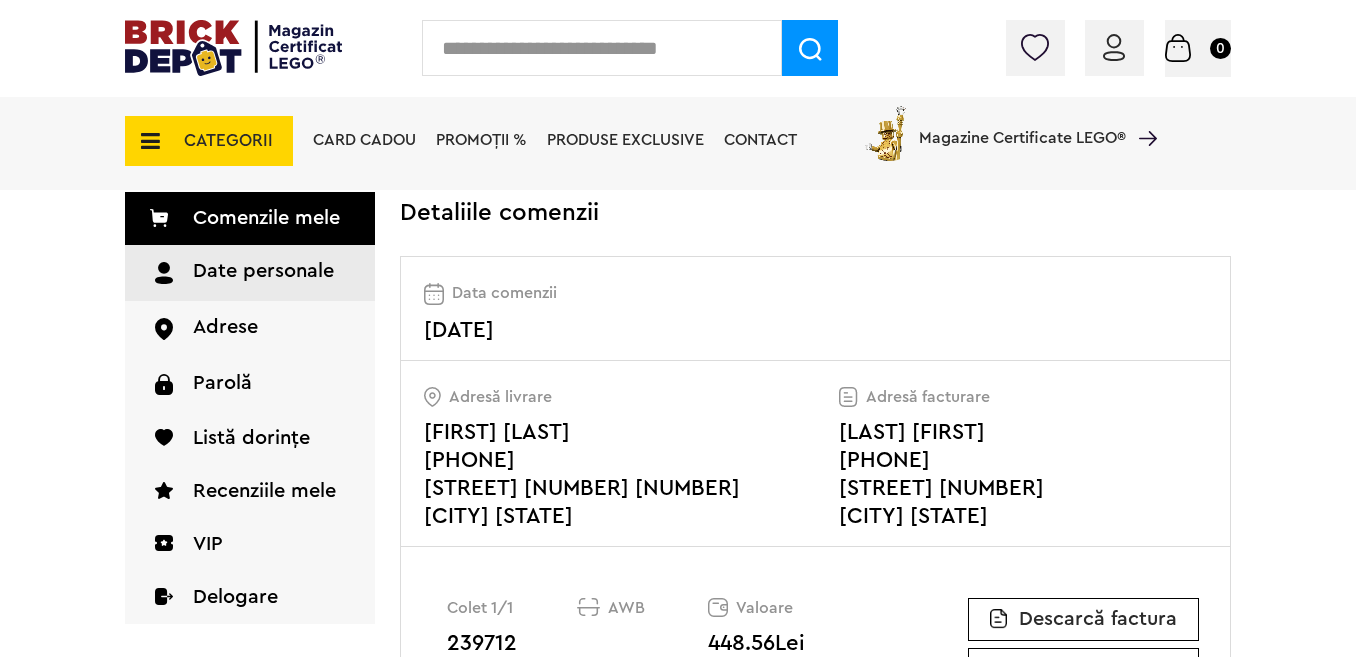 click on "Date personale" at bounding box center (250, 273) 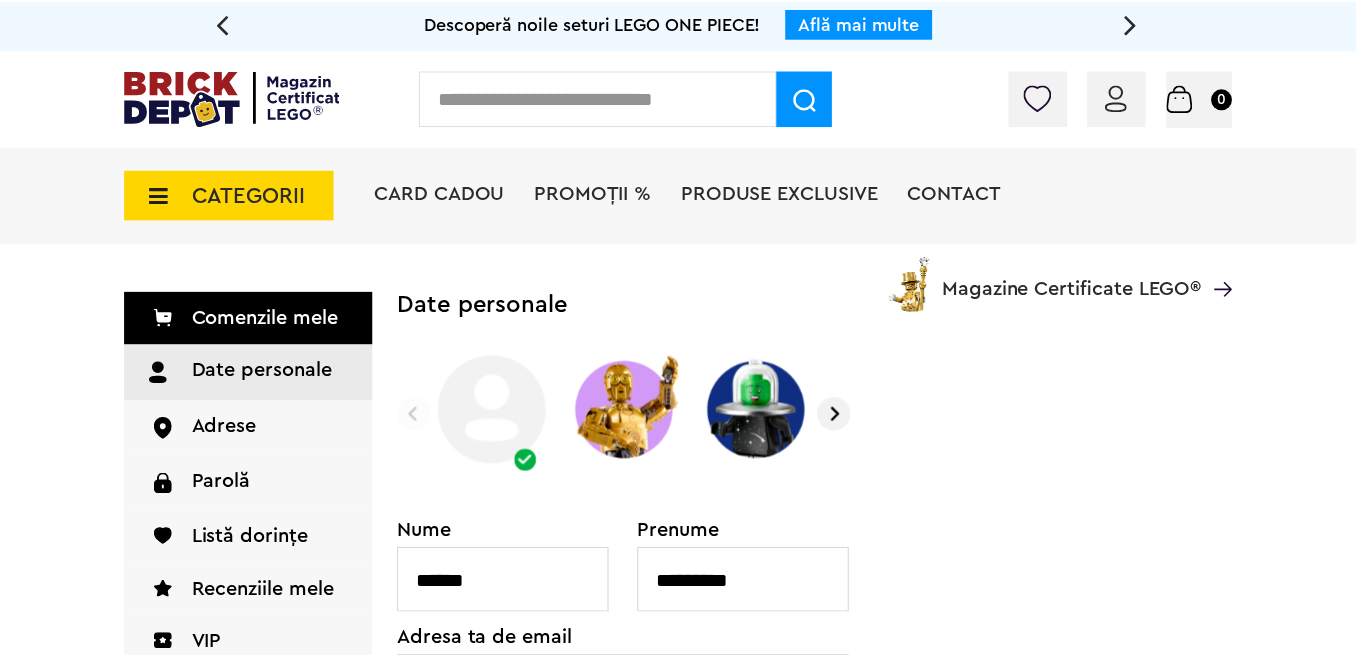 scroll, scrollTop: 0, scrollLeft: 0, axis: both 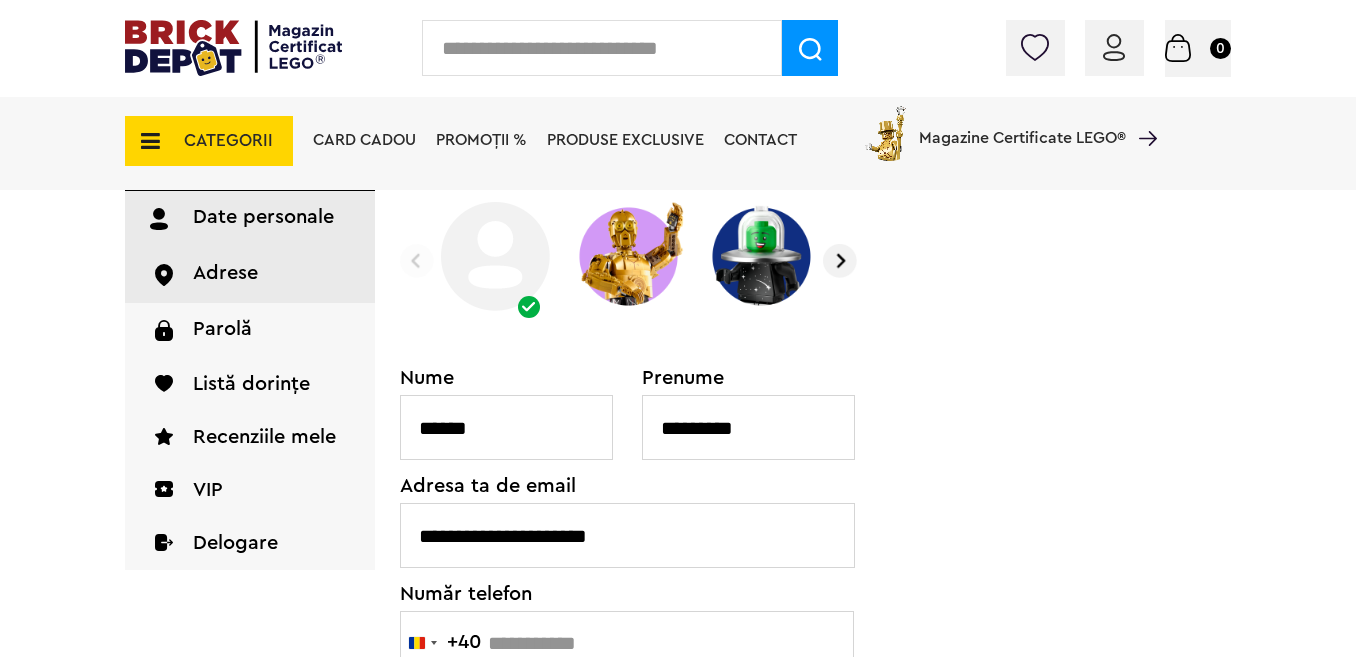 click on "Adrese" at bounding box center [250, 274] 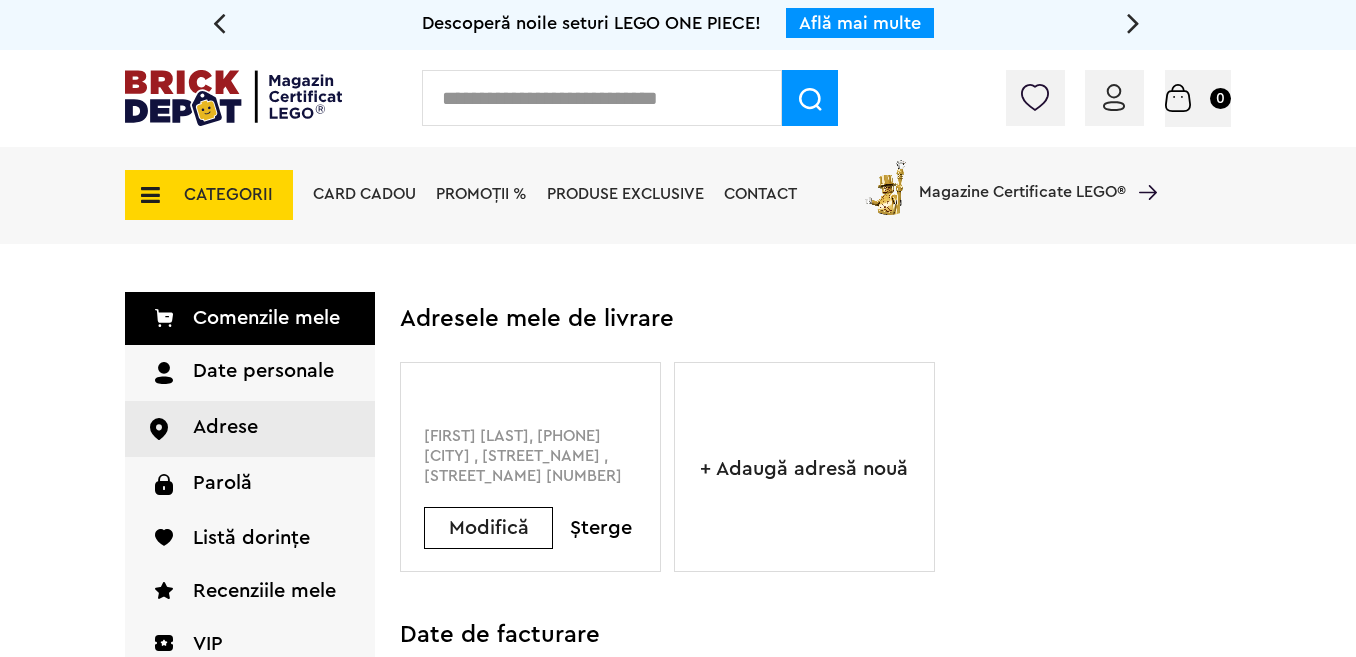 scroll, scrollTop: 0, scrollLeft: 0, axis: both 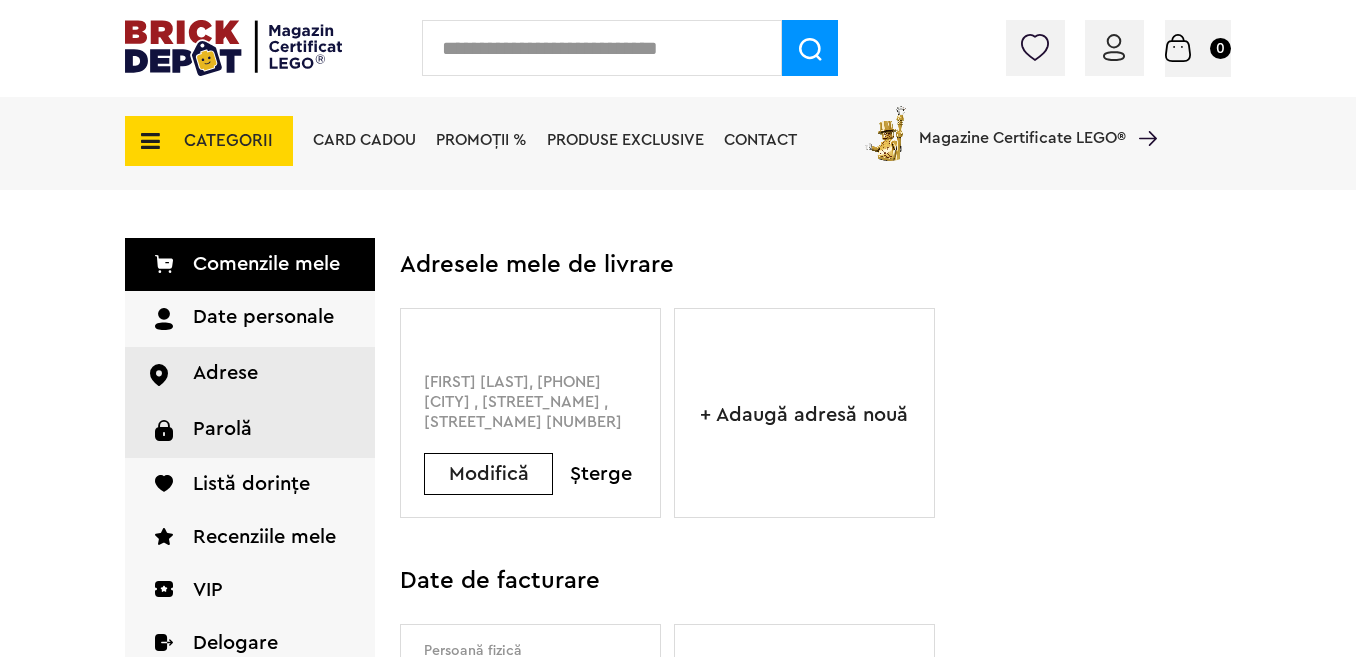 click on "Parolă" at bounding box center (250, 430) 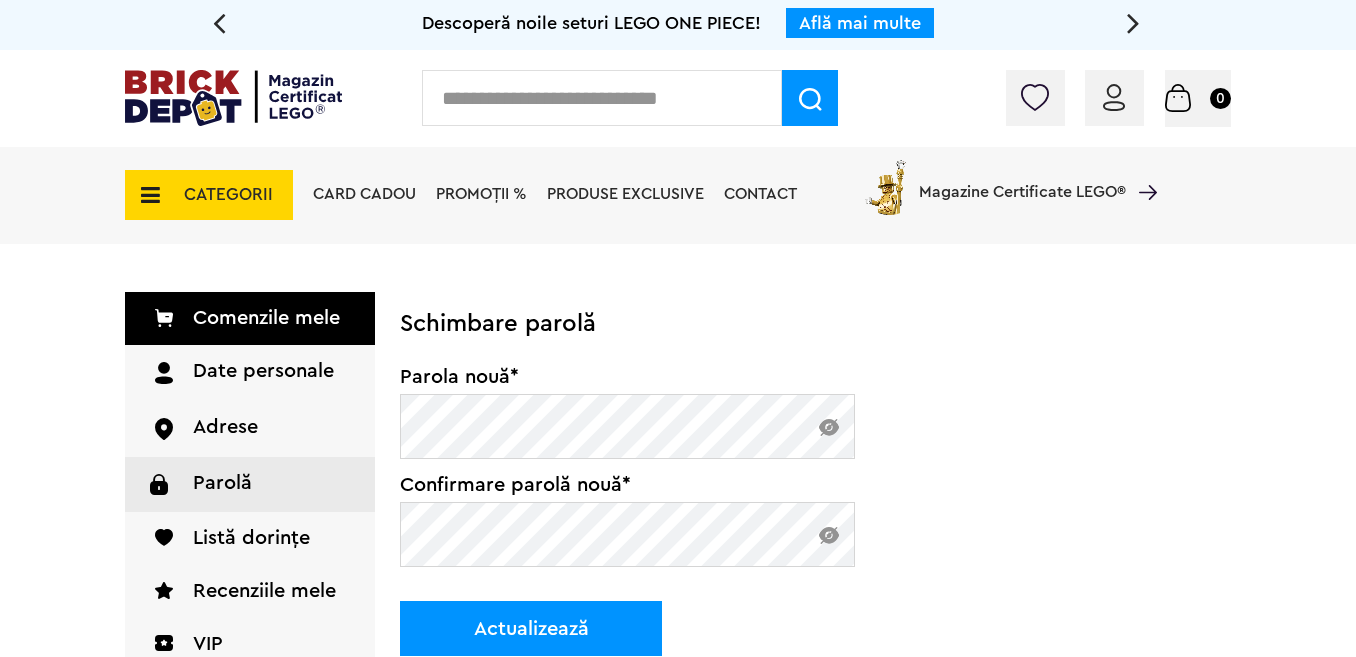scroll, scrollTop: 0, scrollLeft: 0, axis: both 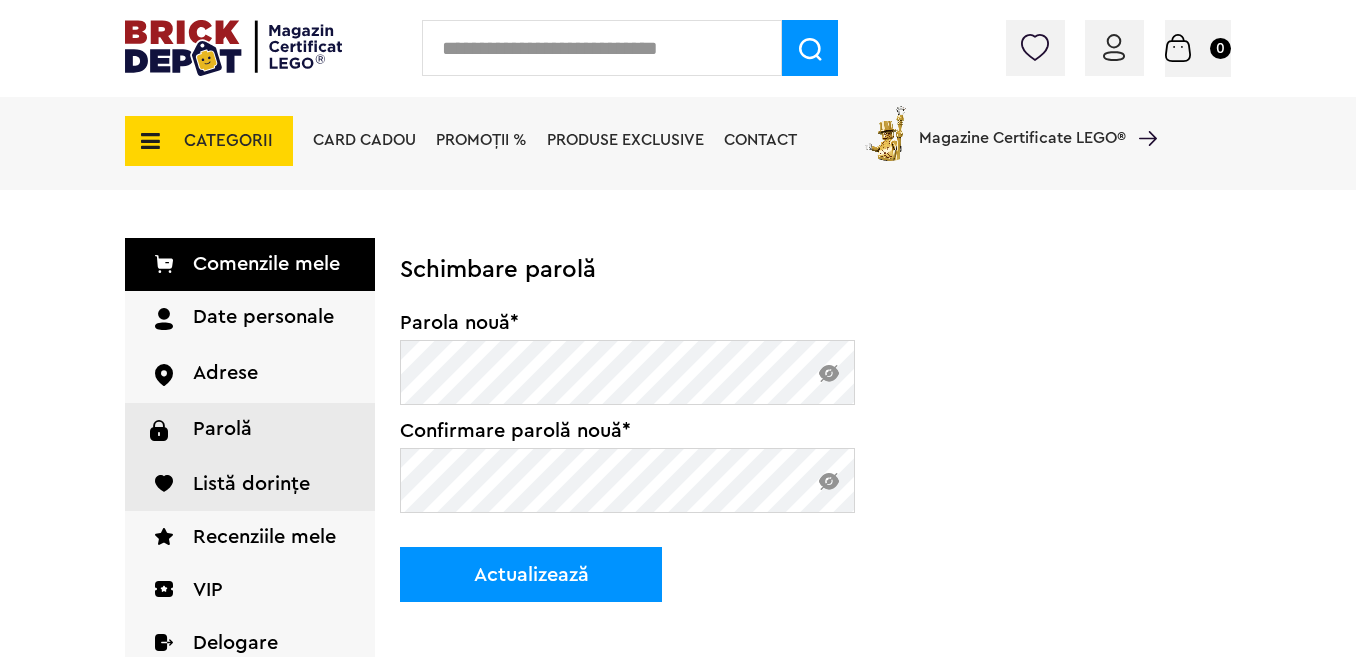 click on "Listă dorințe" at bounding box center [250, 484] 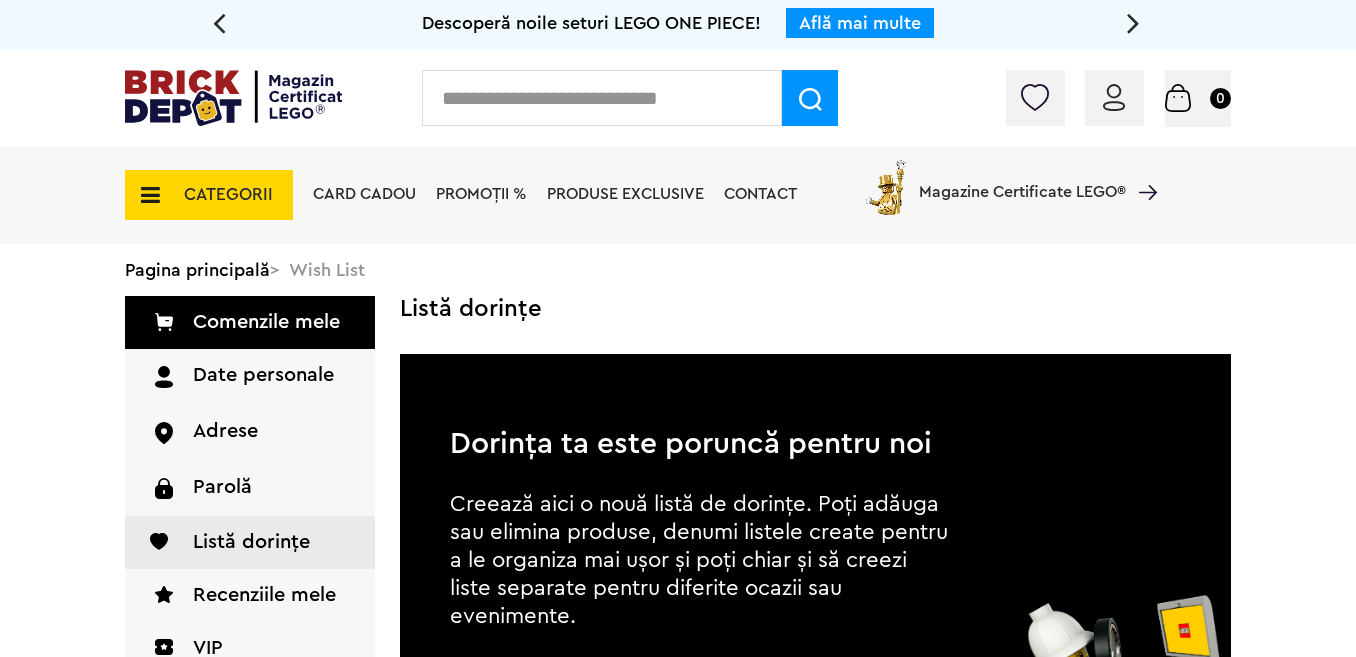 scroll, scrollTop: 0, scrollLeft: 0, axis: both 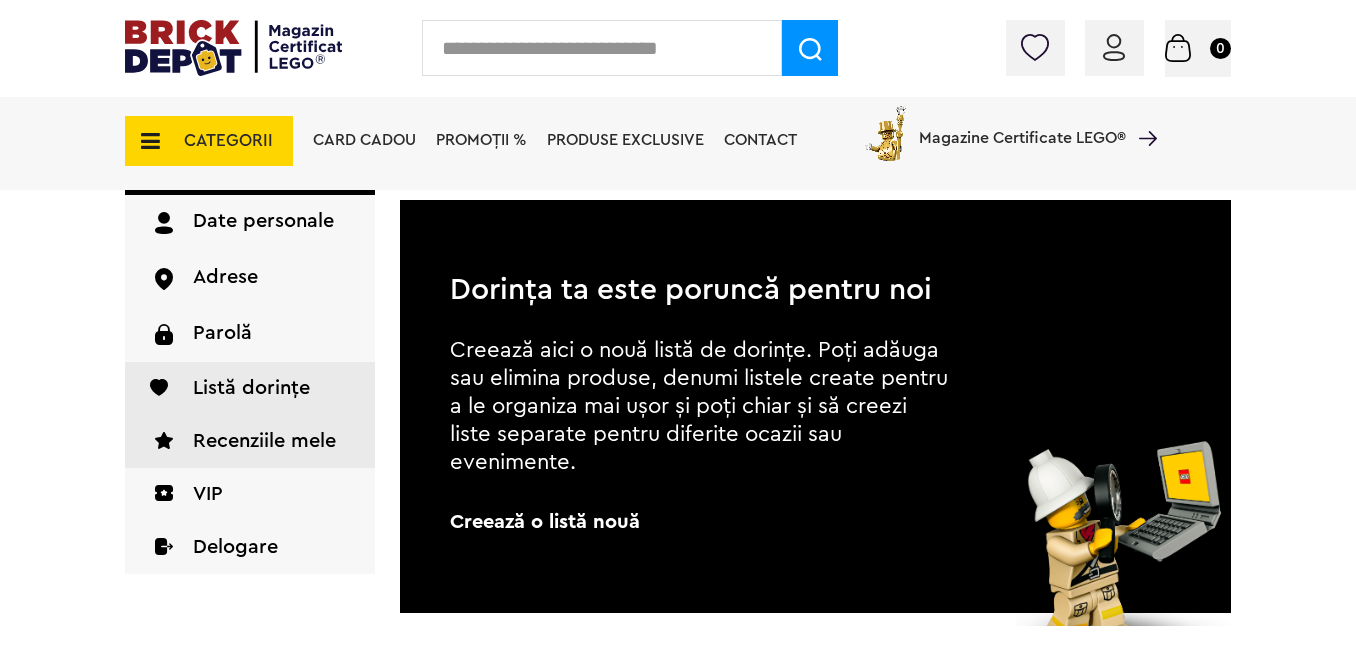 click on "Recenziile mele" at bounding box center (250, 441) 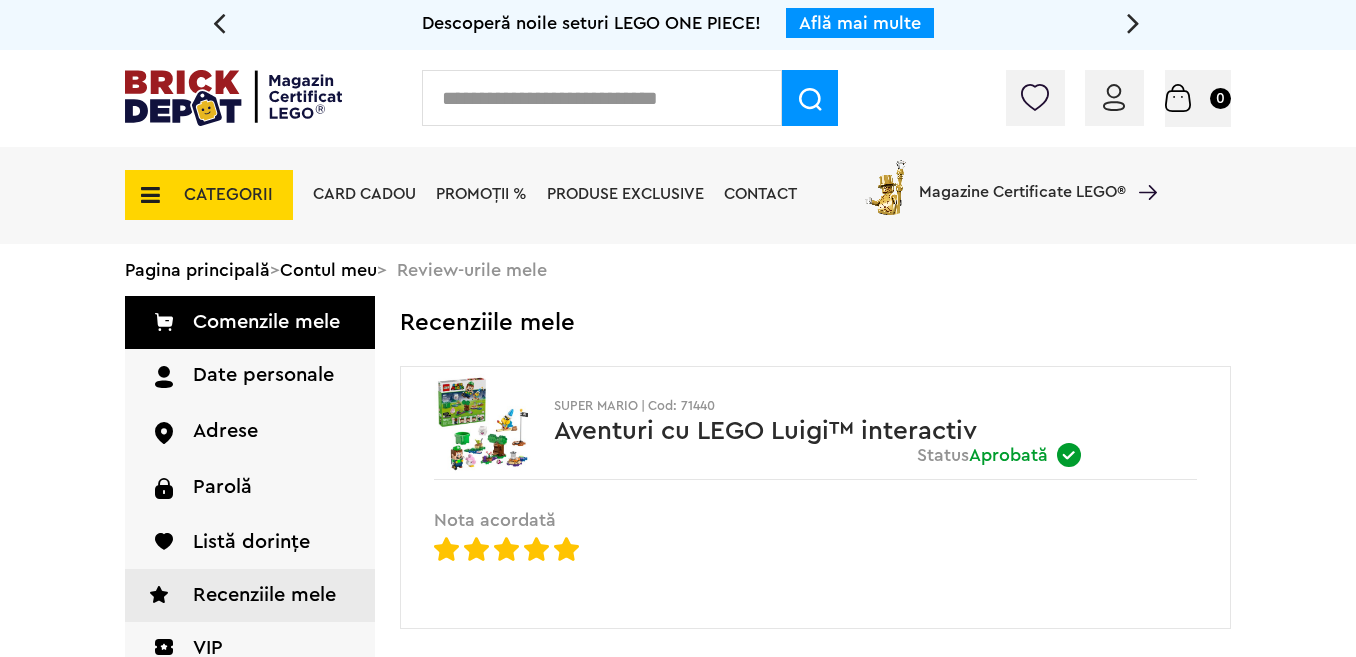 scroll, scrollTop: 0, scrollLeft: 0, axis: both 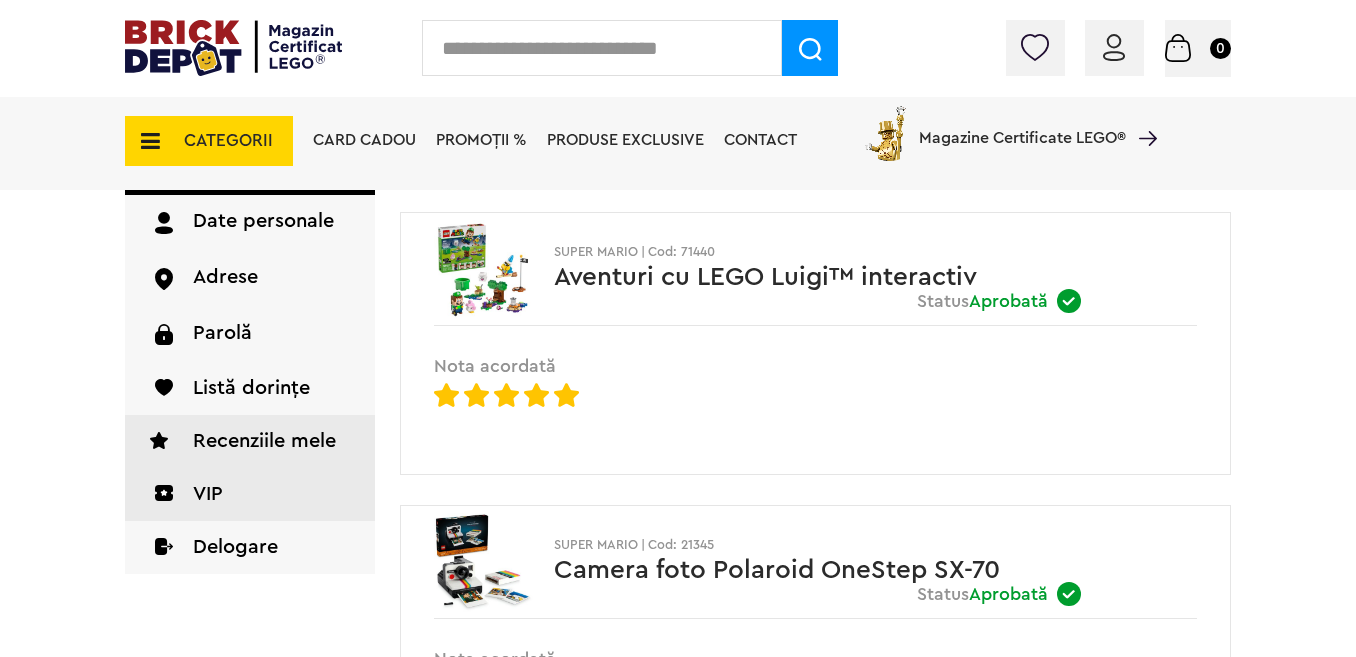 click on "VIP" at bounding box center (250, 494) 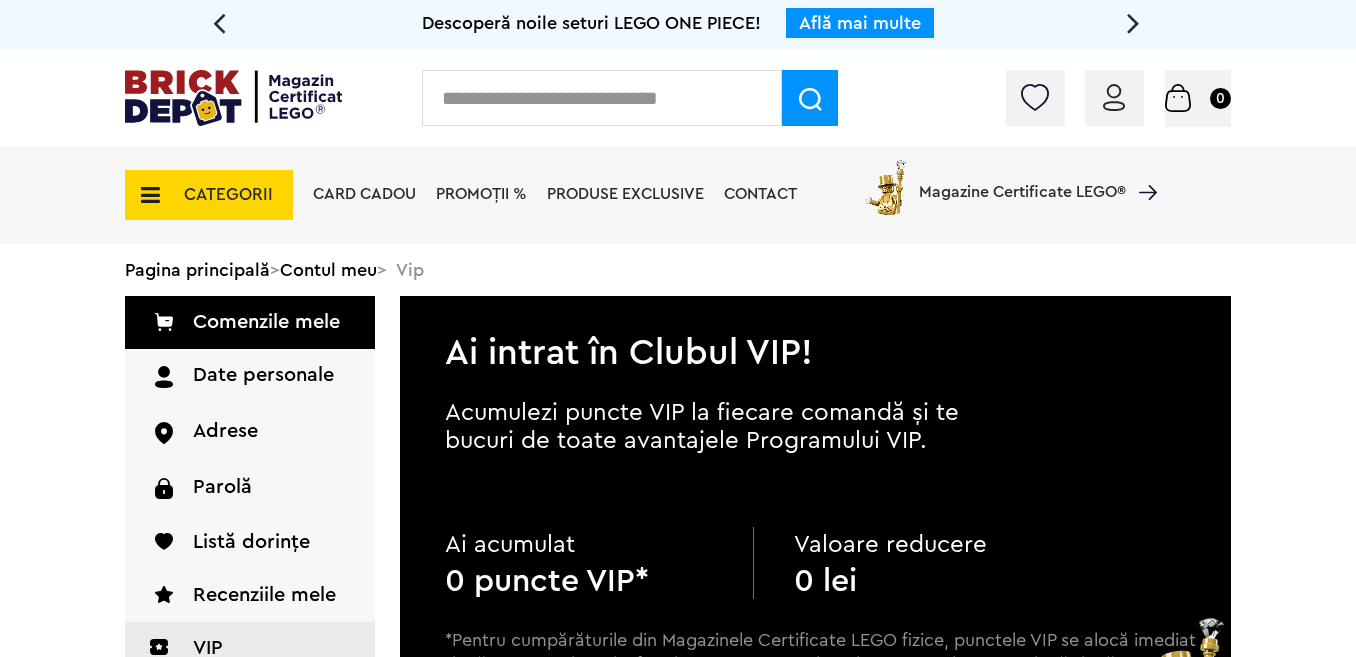 scroll, scrollTop: 0, scrollLeft: 0, axis: both 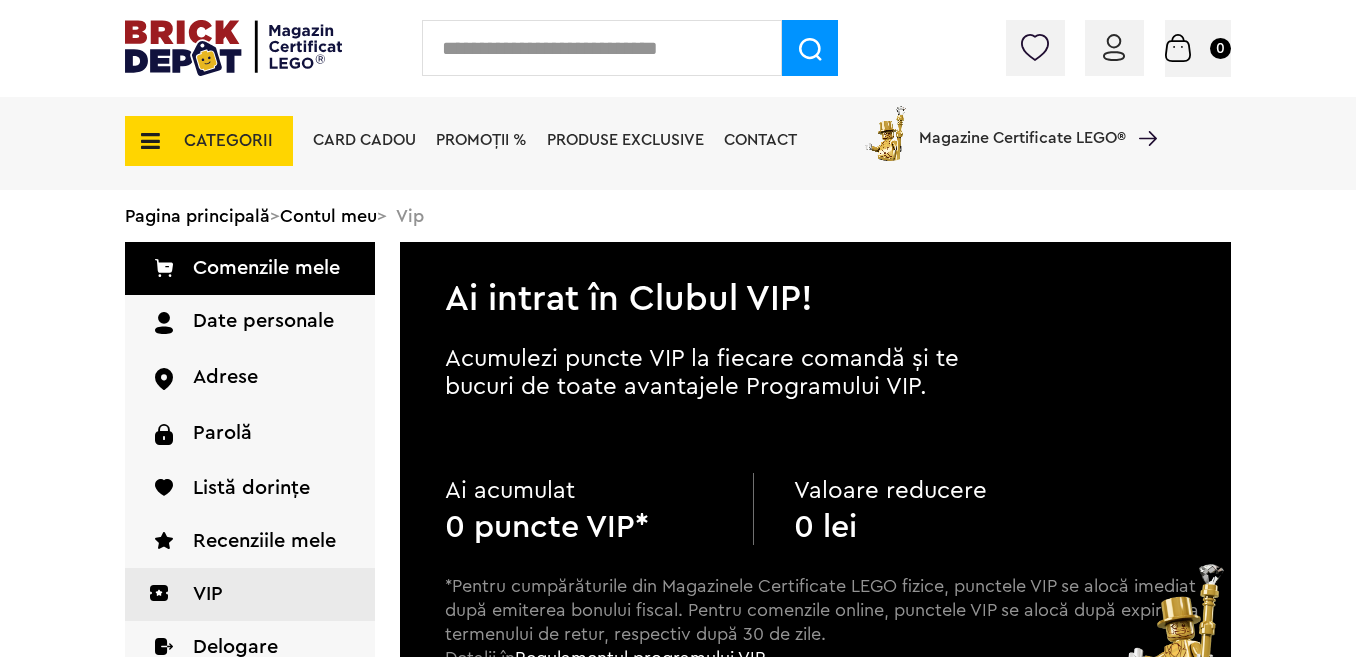 click on "CATEGORII" at bounding box center (228, 140) 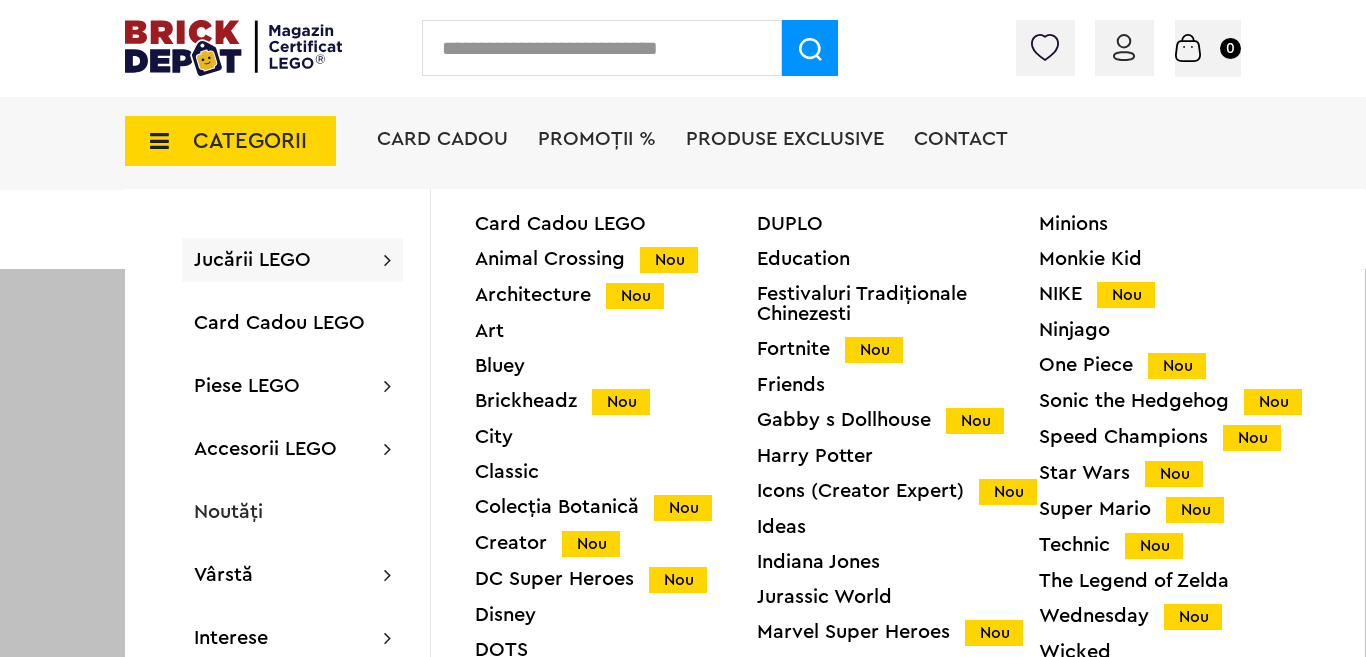 click on "Fortnite Nou" at bounding box center [898, 349] 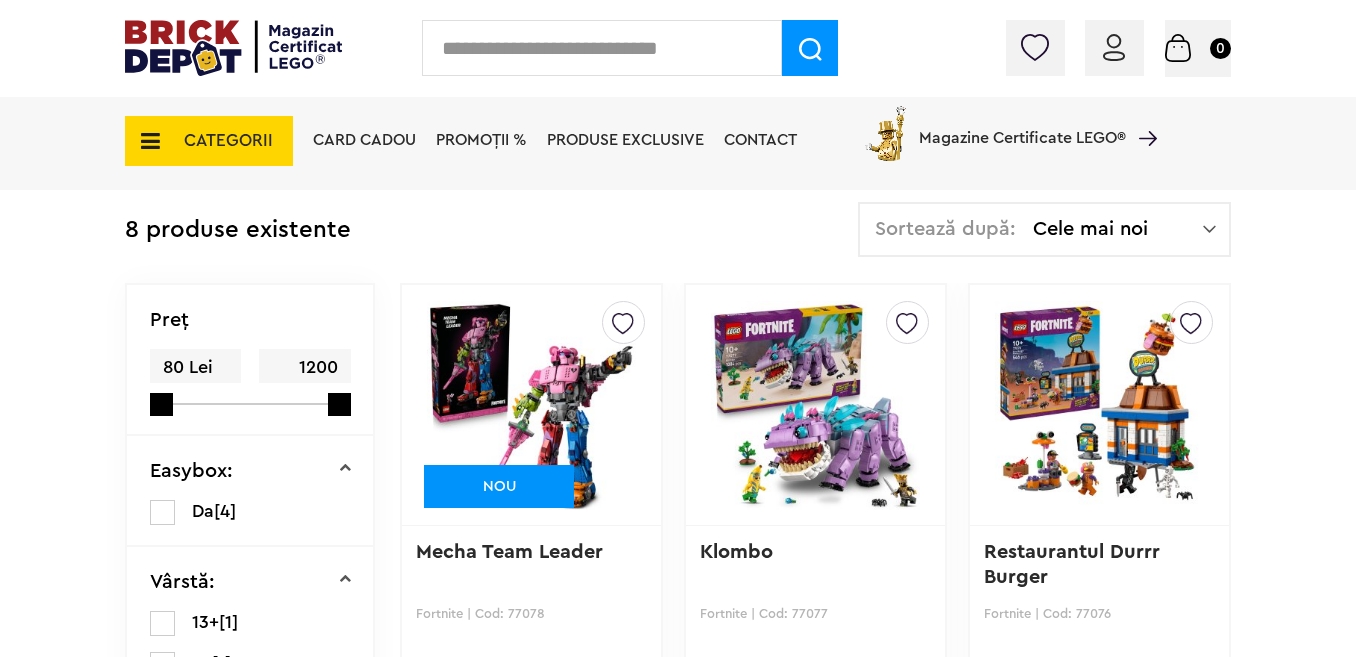 scroll, scrollTop: 0, scrollLeft: 0, axis: both 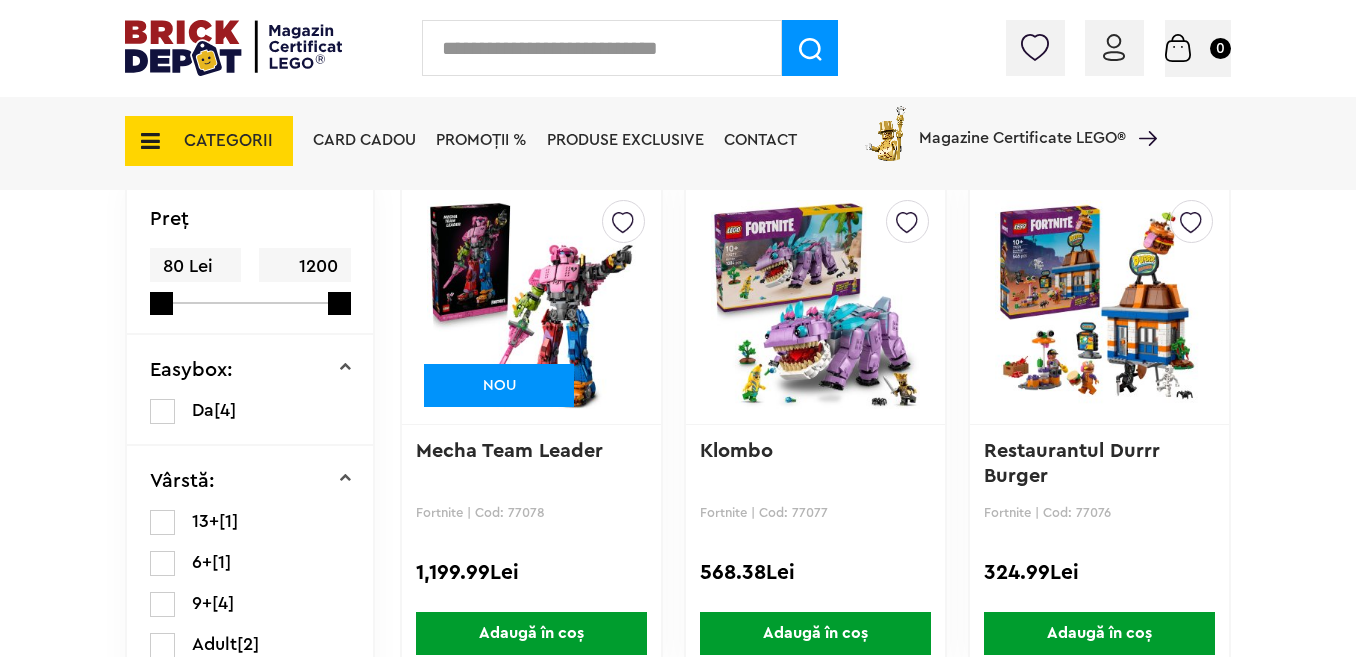 click on "CATEGORII" at bounding box center [209, 141] 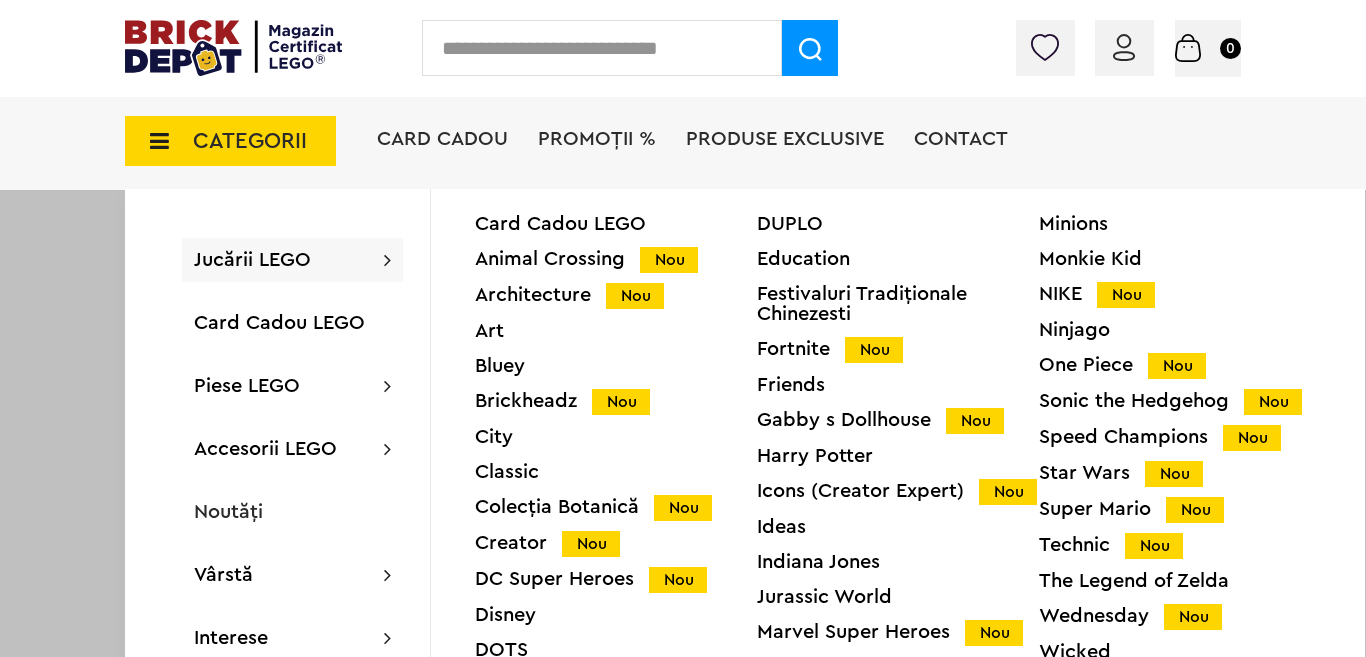 click on "Super Mario Nou" at bounding box center [1180, 509] 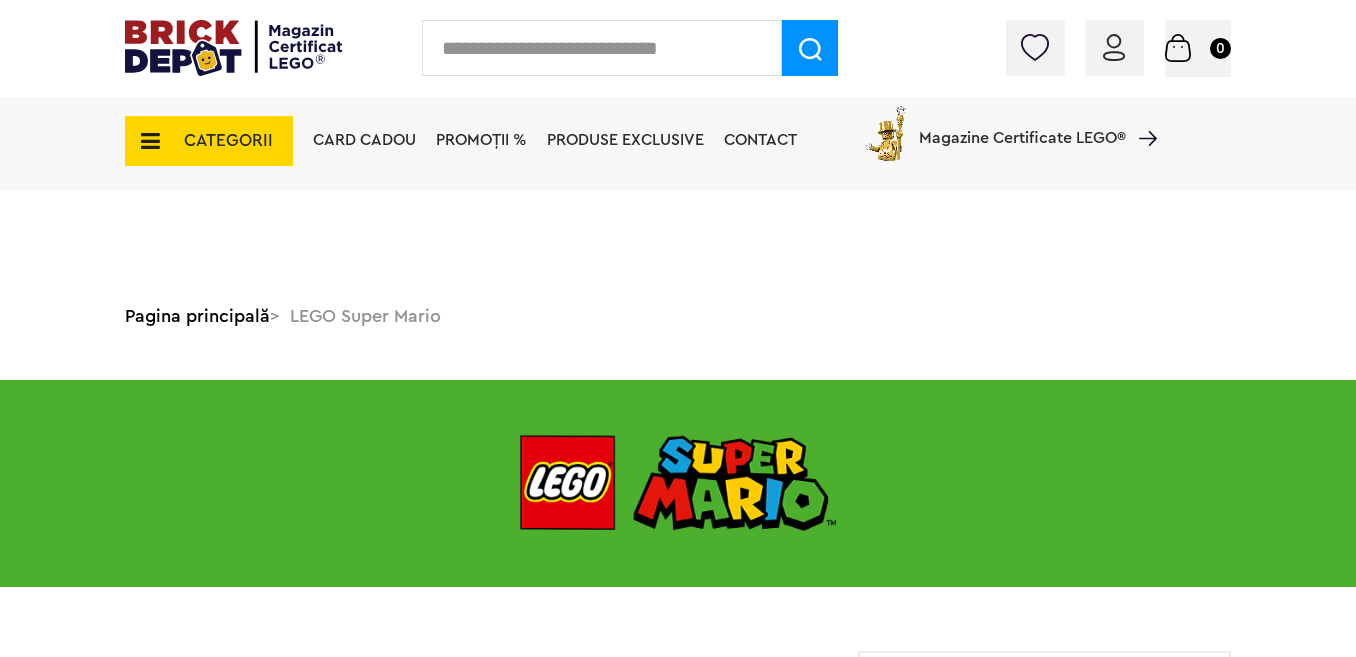 scroll, scrollTop: 400, scrollLeft: 0, axis: vertical 